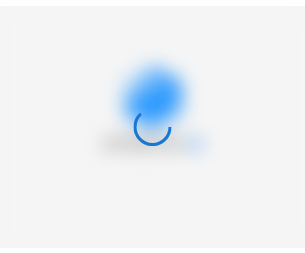 scroll, scrollTop: 0, scrollLeft: 0, axis: both 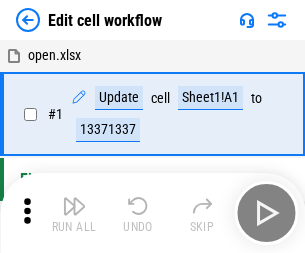 click at bounding box center [74, 206] 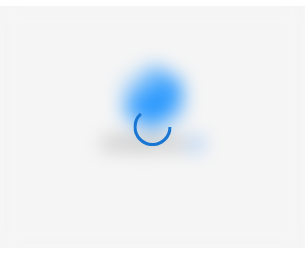 scroll, scrollTop: 0, scrollLeft: 0, axis: both 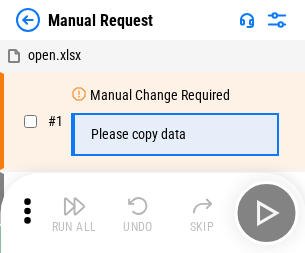 click at bounding box center (74, 206) 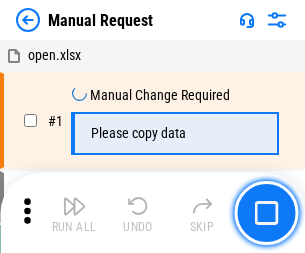 scroll, scrollTop: 68, scrollLeft: 0, axis: vertical 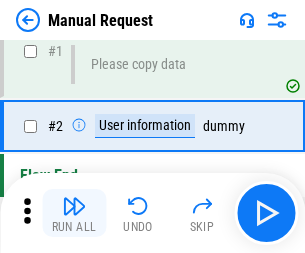 click at bounding box center [74, 206] 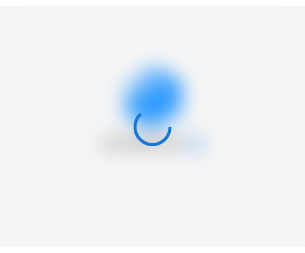 scroll, scrollTop: 0, scrollLeft: 0, axis: both 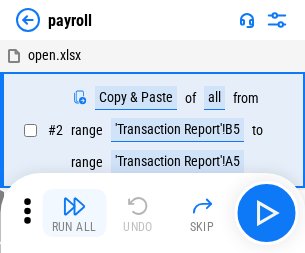 click at bounding box center [74, 206] 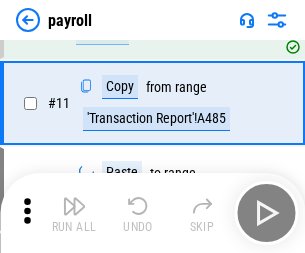 scroll, scrollTop: 247, scrollLeft: 0, axis: vertical 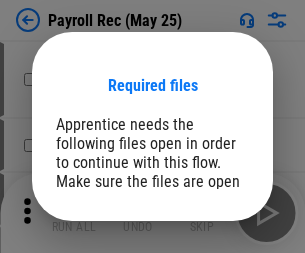 click on "Open" at bounding box center (209, 287) 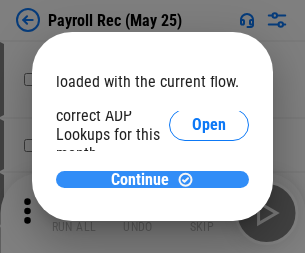 click on "Continue" at bounding box center (140, 180) 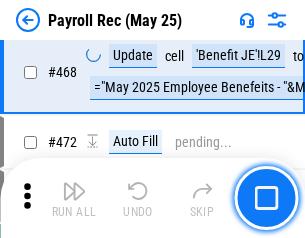 scroll, scrollTop: 10658, scrollLeft: 0, axis: vertical 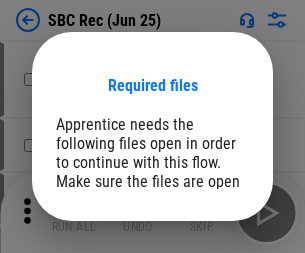 click on "Open" at bounding box center [209, 287] 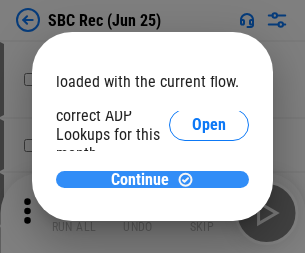 click on "Continue" at bounding box center (140, 180) 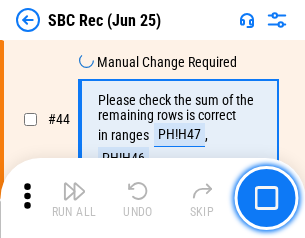 click at bounding box center (74, 191) 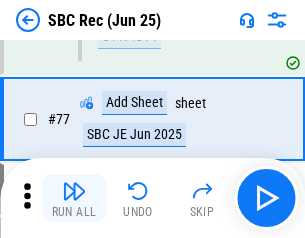 click at bounding box center [74, 191] 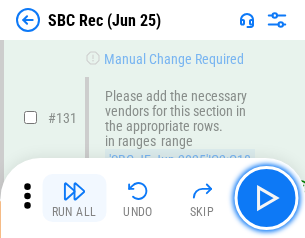 scroll, scrollTop: 3964, scrollLeft: 0, axis: vertical 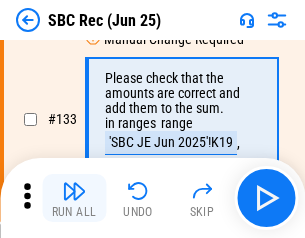 click at bounding box center [74, 191] 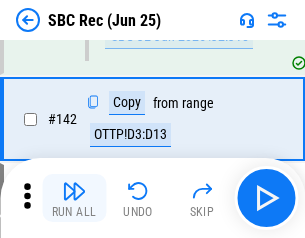 click at bounding box center [74, 191] 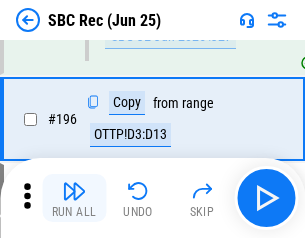 click at bounding box center [74, 191] 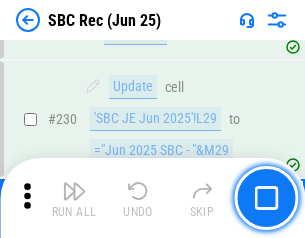scroll, scrollTop: 6410, scrollLeft: 0, axis: vertical 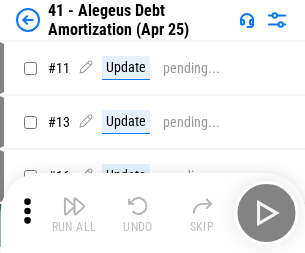 click at bounding box center [74, 206] 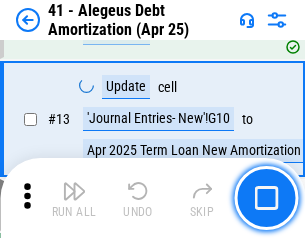 scroll, scrollTop: 247, scrollLeft: 0, axis: vertical 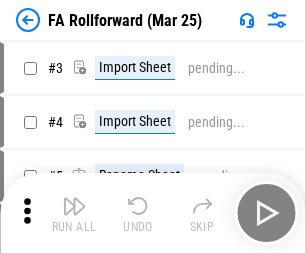 click at bounding box center [74, 206] 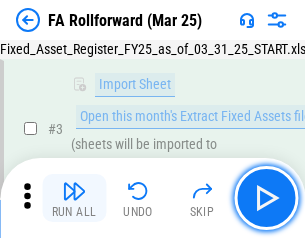scroll, scrollTop: 184, scrollLeft: 0, axis: vertical 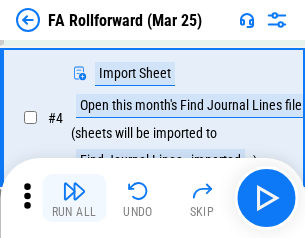 click at bounding box center [74, 191] 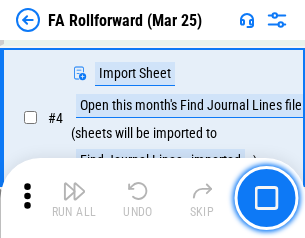 scroll, scrollTop: 313, scrollLeft: 0, axis: vertical 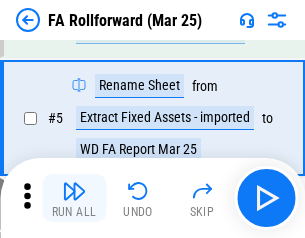click at bounding box center [74, 191] 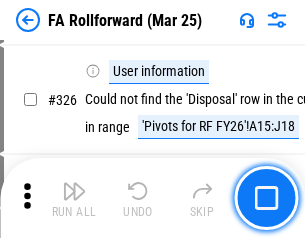 scroll, scrollTop: 9517, scrollLeft: 0, axis: vertical 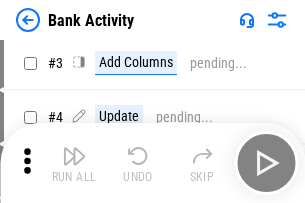 click at bounding box center (74, 156) 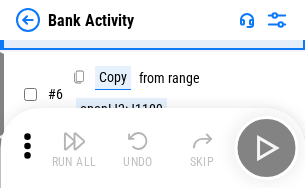 scroll, scrollTop: 106, scrollLeft: 0, axis: vertical 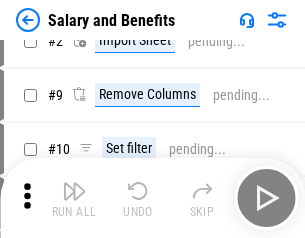 click at bounding box center [74, 191] 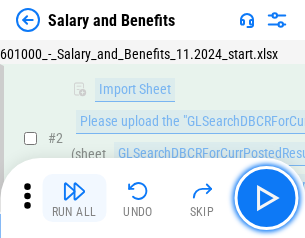 scroll, scrollTop: 145, scrollLeft: 0, axis: vertical 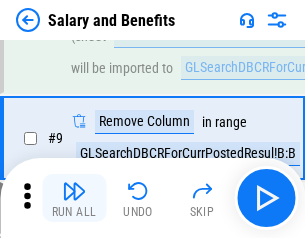 click at bounding box center (74, 191) 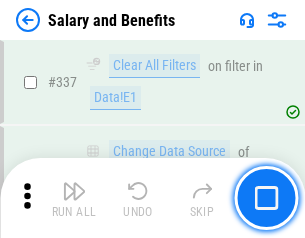 scroll, scrollTop: 9364, scrollLeft: 0, axis: vertical 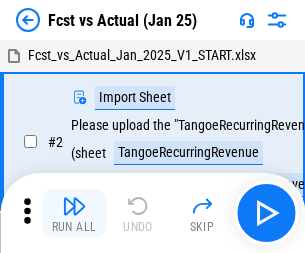click at bounding box center (74, 206) 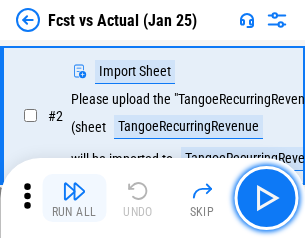 scroll, scrollTop: 187, scrollLeft: 0, axis: vertical 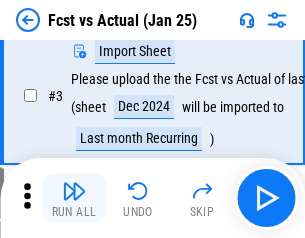 click at bounding box center (74, 191) 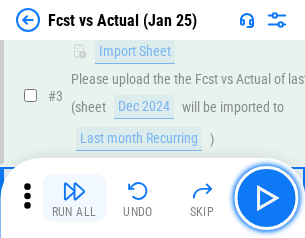 scroll, scrollTop: 300, scrollLeft: 0, axis: vertical 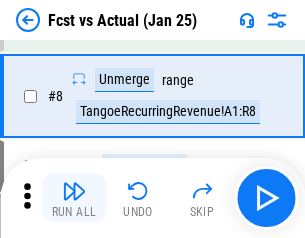 click at bounding box center [74, 191] 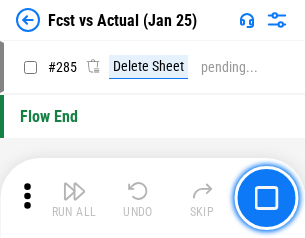 scroll, scrollTop: 9465, scrollLeft: 0, axis: vertical 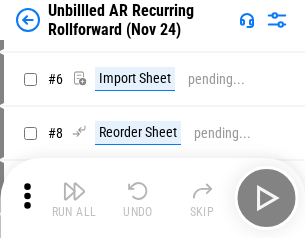 click at bounding box center [74, 191] 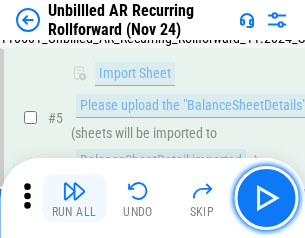 scroll, scrollTop: 188, scrollLeft: 0, axis: vertical 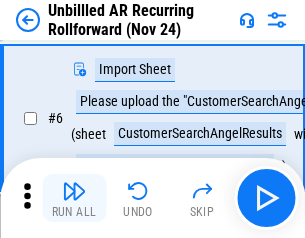 click at bounding box center (74, 191) 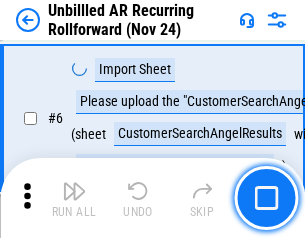 scroll, scrollTop: 322, scrollLeft: 0, axis: vertical 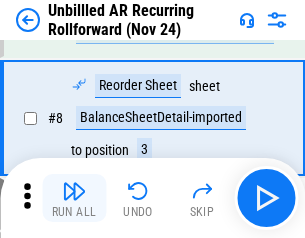 click at bounding box center (74, 191) 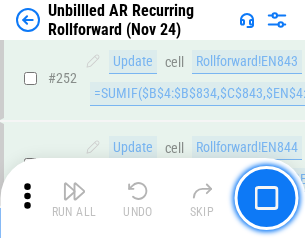 scroll, scrollTop: 6793, scrollLeft: 0, axis: vertical 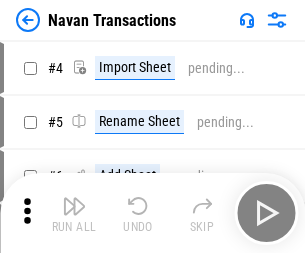click at bounding box center (74, 206) 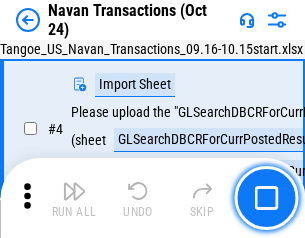 scroll, scrollTop: 168, scrollLeft: 0, axis: vertical 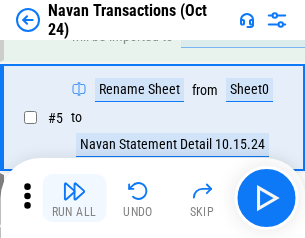 click at bounding box center [74, 191] 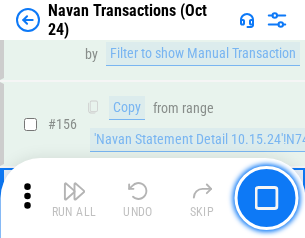 scroll, scrollTop: 6484, scrollLeft: 0, axis: vertical 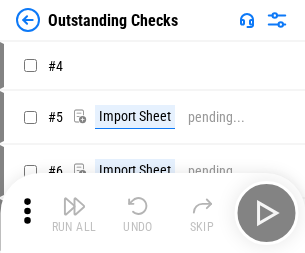 click at bounding box center (74, 206) 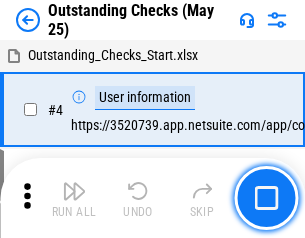 scroll, scrollTop: 209, scrollLeft: 0, axis: vertical 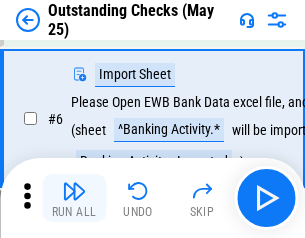 click at bounding box center (74, 191) 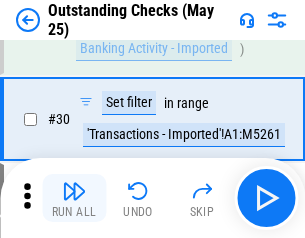 click at bounding box center [74, 191] 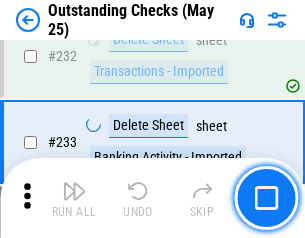 scroll, scrollTop: 6027, scrollLeft: 0, axis: vertical 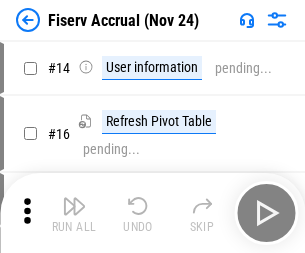 click at bounding box center [74, 206] 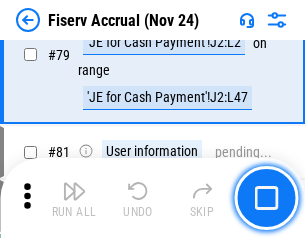 scroll, scrollTop: 2605, scrollLeft: 0, axis: vertical 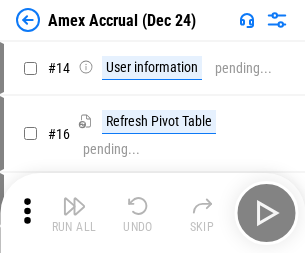 click at bounding box center [74, 206] 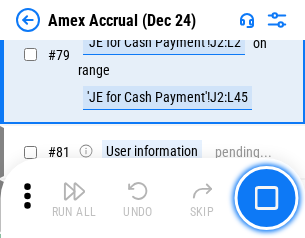 scroll, scrollTop: 2550, scrollLeft: 0, axis: vertical 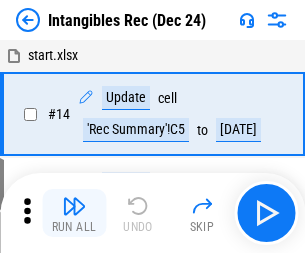 click at bounding box center [74, 206] 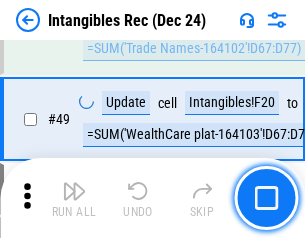 scroll, scrollTop: 779, scrollLeft: 0, axis: vertical 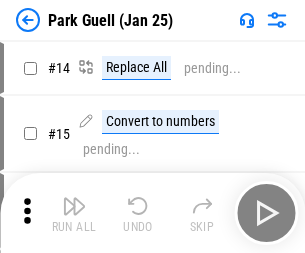 click at bounding box center [74, 206] 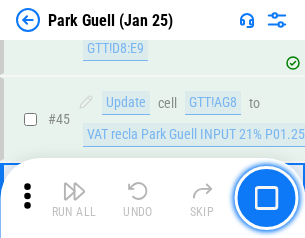 scroll, scrollTop: 2501, scrollLeft: 0, axis: vertical 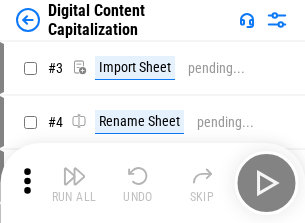 click at bounding box center (74, 176) 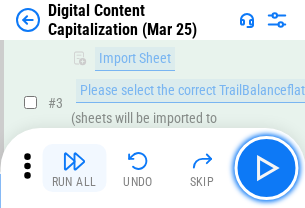 scroll, scrollTop: 187, scrollLeft: 0, axis: vertical 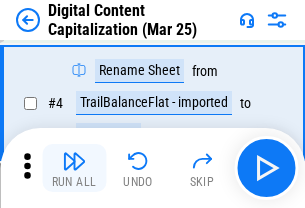 click at bounding box center [74, 161] 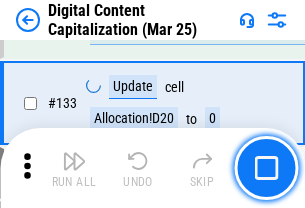 scroll, scrollTop: 2121, scrollLeft: 0, axis: vertical 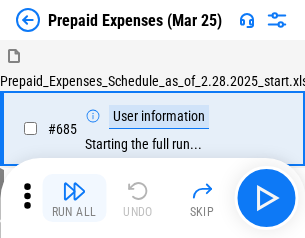 click at bounding box center (74, 191) 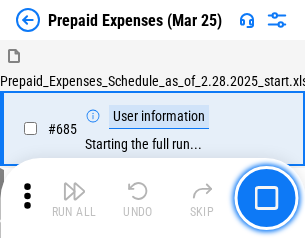 scroll, scrollTop: 4993, scrollLeft: 0, axis: vertical 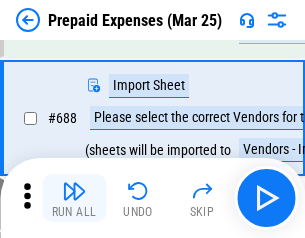 click at bounding box center [74, 191] 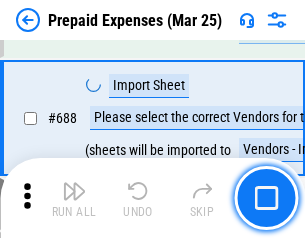 scroll, scrollTop: 5095, scrollLeft: 0, axis: vertical 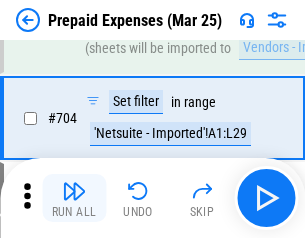 click at bounding box center (74, 191) 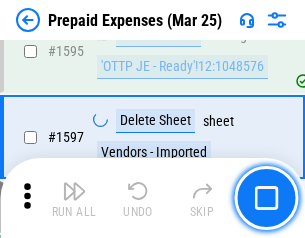 scroll, scrollTop: 18897, scrollLeft: 0, axis: vertical 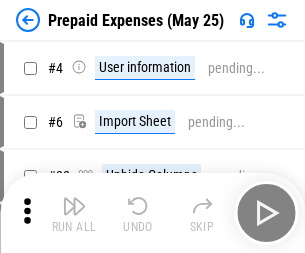 click at bounding box center (74, 206) 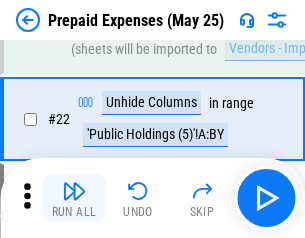 click at bounding box center [74, 191] 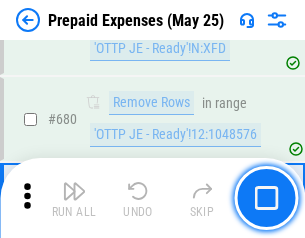 scroll, scrollTop: 6734, scrollLeft: 0, axis: vertical 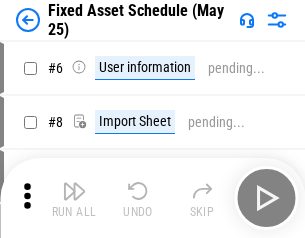 click at bounding box center [74, 191] 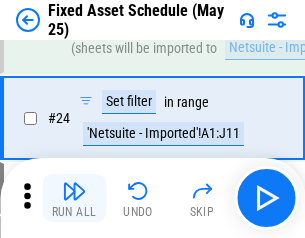 click at bounding box center [74, 191] 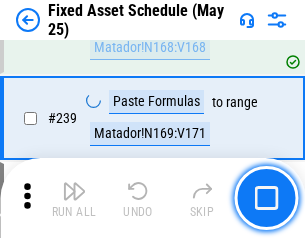 scroll, scrollTop: 6149, scrollLeft: 0, axis: vertical 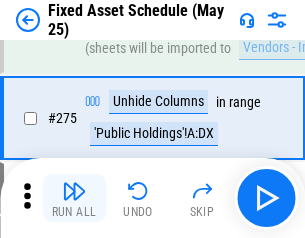 click at bounding box center (74, 191) 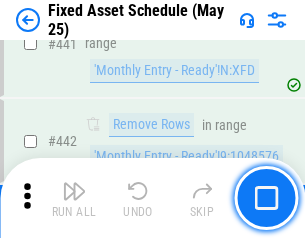 scroll, scrollTop: 8848, scrollLeft: 0, axis: vertical 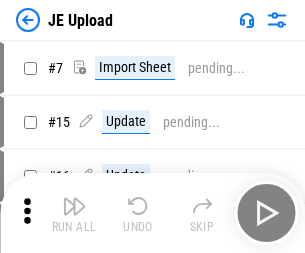 click at bounding box center [74, 206] 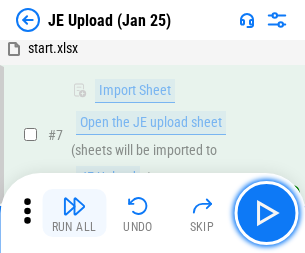 scroll, scrollTop: 145, scrollLeft: 0, axis: vertical 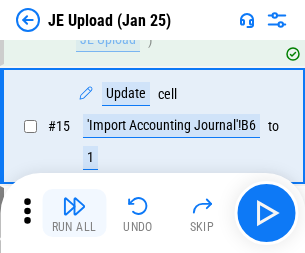 click at bounding box center (74, 206) 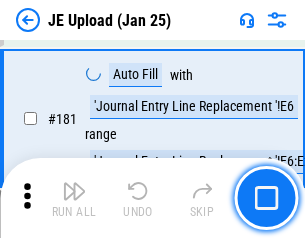 scroll, scrollTop: 4223, scrollLeft: 0, axis: vertical 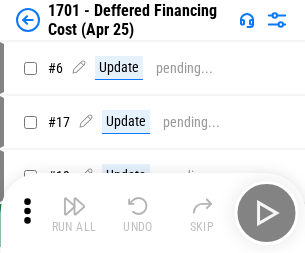 click at bounding box center [74, 206] 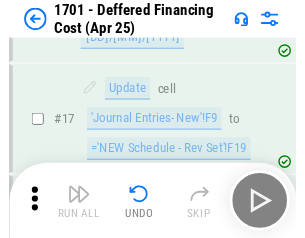 scroll, scrollTop: 247, scrollLeft: 0, axis: vertical 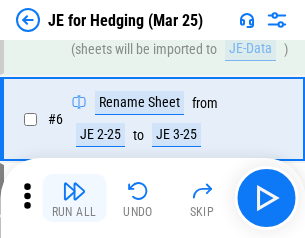 click at bounding box center (74, 191) 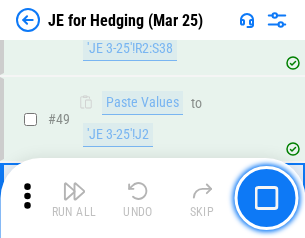 scroll, scrollTop: 1295, scrollLeft: 0, axis: vertical 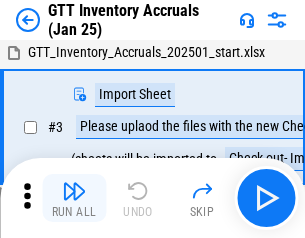 click at bounding box center [74, 191] 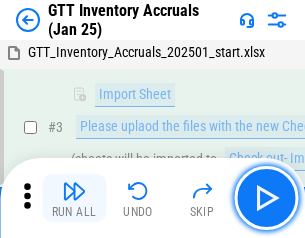scroll, scrollTop: 129, scrollLeft: 0, axis: vertical 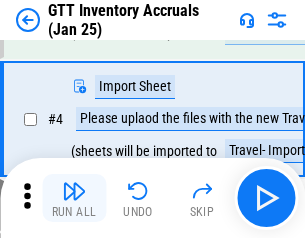 click at bounding box center (74, 191) 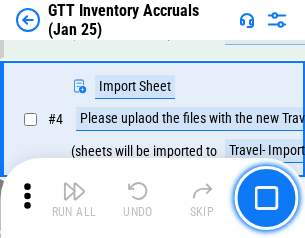 scroll, scrollTop: 231, scrollLeft: 0, axis: vertical 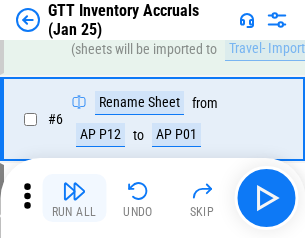 click at bounding box center [74, 191] 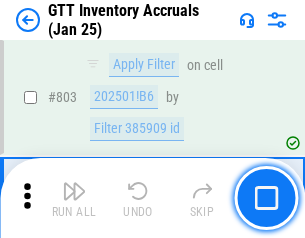 scroll, scrollTop: 15134, scrollLeft: 0, axis: vertical 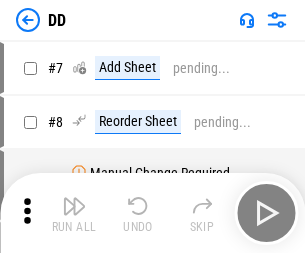click at bounding box center [74, 206] 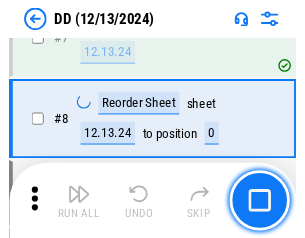 scroll, scrollTop: 201, scrollLeft: 0, axis: vertical 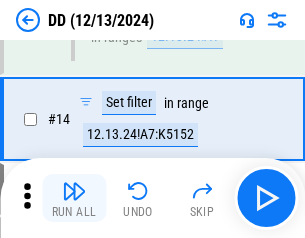 click at bounding box center (74, 191) 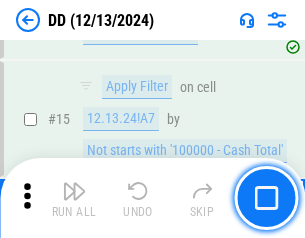 scroll, scrollTop: 521, scrollLeft: 0, axis: vertical 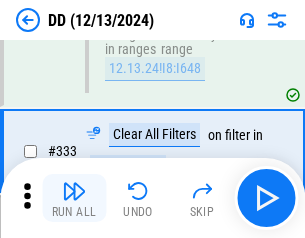click at bounding box center [74, 191] 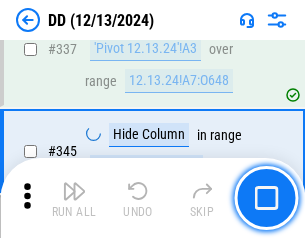 scroll, scrollTop: 9296, scrollLeft: 0, axis: vertical 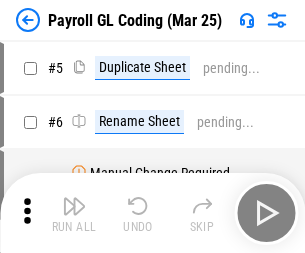 click at bounding box center (74, 206) 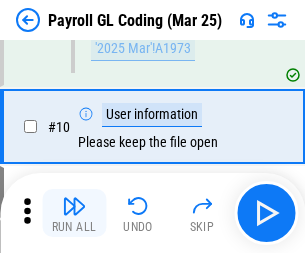 click at bounding box center (74, 206) 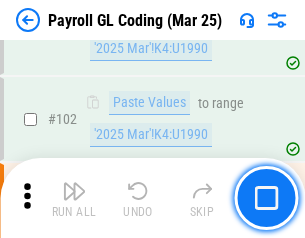 scroll, scrollTop: 4684, scrollLeft: 0, axis: vertical 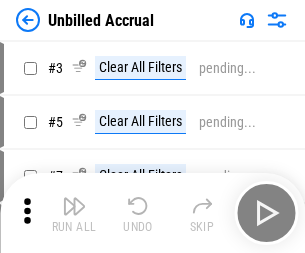 click at bounding box center (74, 206) 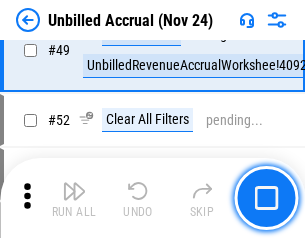 scroll, scrollTop: 1814, scrollLeft: 0, axis: vertical 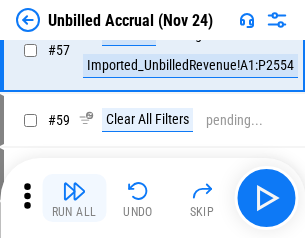 click at bounding box center (74, 191) 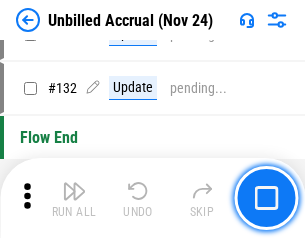 scroll, scrollTop: 5934, scrollLeft: 0, axis: vertical 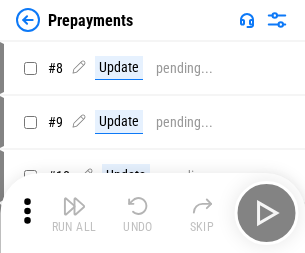 click at bounding box center (74, 206) 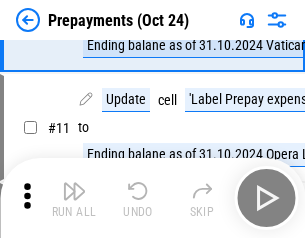 scroll, scrollTop: 125, scrollLeft: 0, axis: vertical 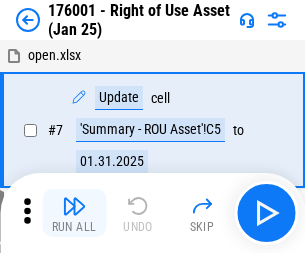click at bounding box center [74, 206] 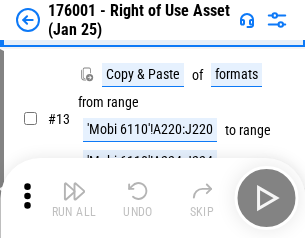 scroll, scrollTop: 129, scrollLeft: 0, axis: vertical 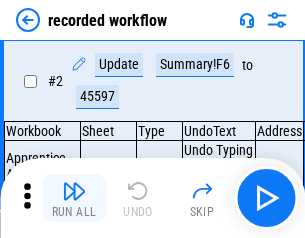 click at bounding box center [74, 191] 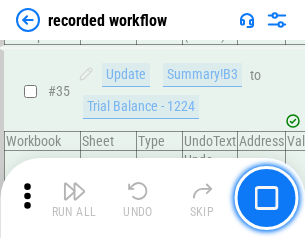scroll, scrollTop: 6251, scrollLeft: 0, axis: vertical 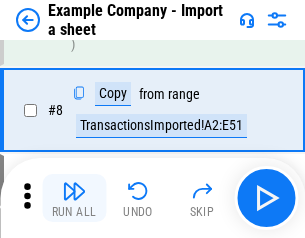 click at bounding box center (74, 191) 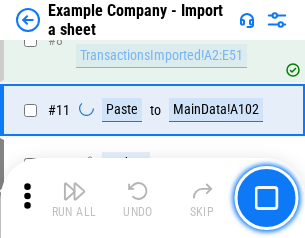 scroll, scrollTop: 426, scrollLeft: 0, axis: vertical 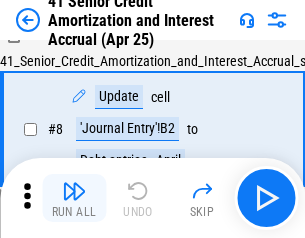 click at bounding box center (74, 191) 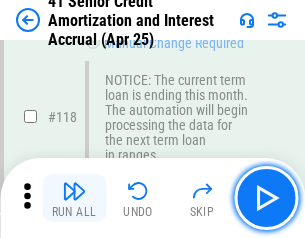 scroll, scrollTop: 1865, scrollLeft: 0, axis: vertical 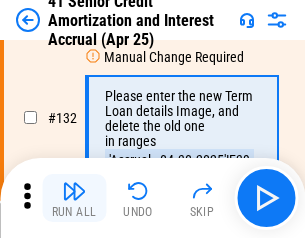 click at bounding box center (74, 191) 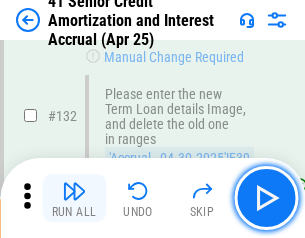 scroll, scrollTop: 2045, scrollLeft: 0, axis: vertical 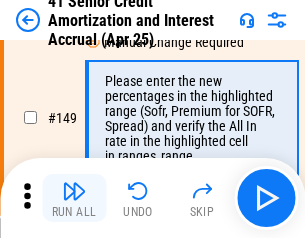 click at bounding box center [74, 191] 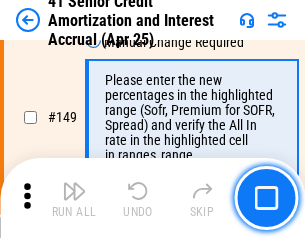 scroll, scrollTop: 2232, scrollLeft: 0, axis: vertical 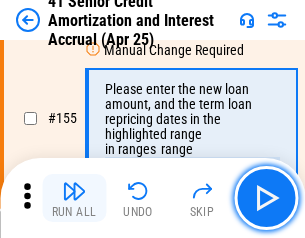click at bounding box center [74, 191] 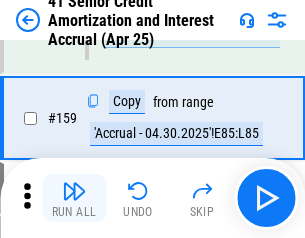 click at bounding box center (74, 191) 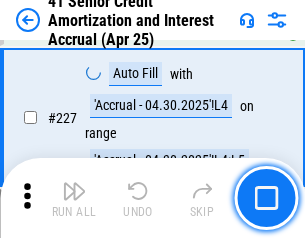 scroll, scrollTop: 4404, scrollLeft: 0, axis: vertical 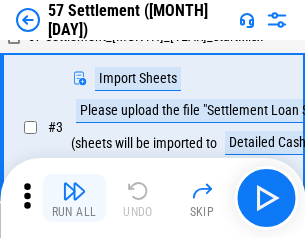 click at bounding box center (74, 191) 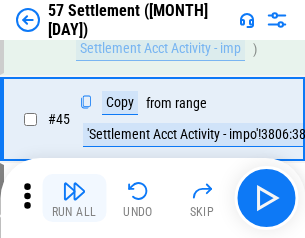 click at bounding box center [74, 191] 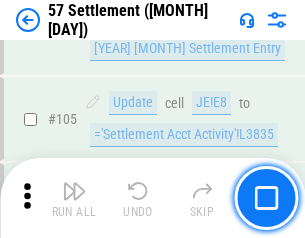 scroll, scrollTop: 1263, scrollLeft: 0, axis: vertical 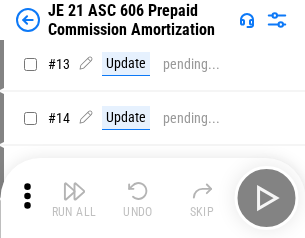 click at bounding box center (74, 191) 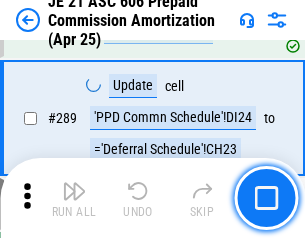 scroll, scrollTop: 3680, scrollLeft: 0, axis: vertical 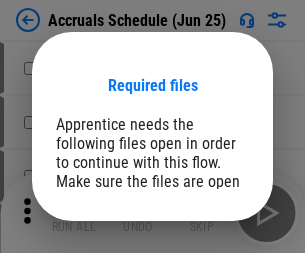 click on "Open" at bounding box center [209, 278] 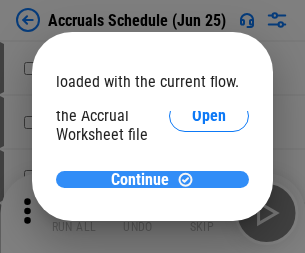 click on "Continue" at bounding box center [140, 180] 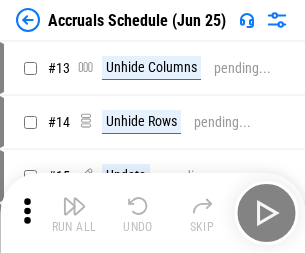 click at bounding box center [74, 206] 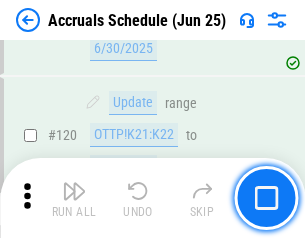 scroll, scrollTop: 2736, scrollLeft: 0, axis: vertical 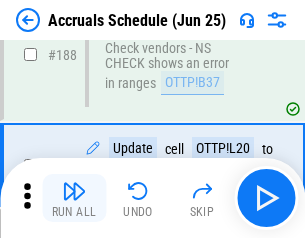 click at bounding box center [74, 191] 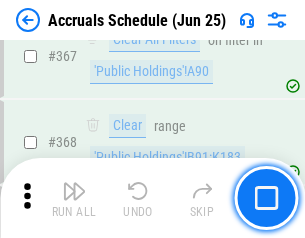 scroll, scrollTop: 6200, scrollLeft: 0, axis: vertical 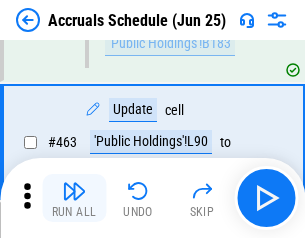 click at bounding box center (74, 191) 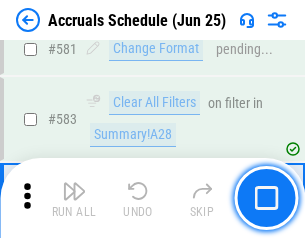 scroll, scrollTop: 8907, scrollLeft: 0, axis: vertical 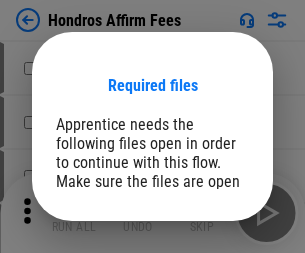 click on "Open" at bounding box center [209, 268] 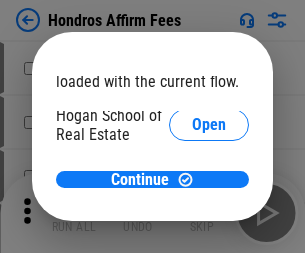 click on "Open" at bounding box center [209, 221] 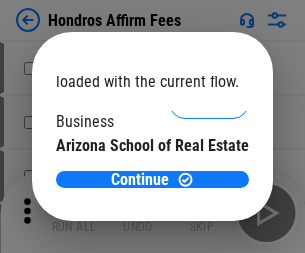 click on "Open" at bounding box center (209, 195) 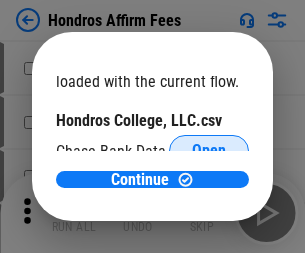 click on "Open" at bounding box center [209, 151] 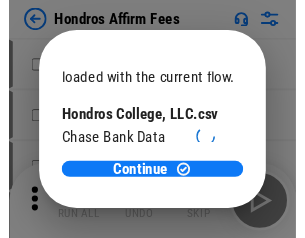 scroll, scrollTop: 314, scrollLeft: 0, axis: vertical 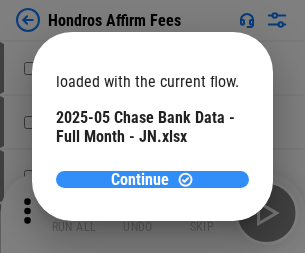 click on "Continue" at bounding box center [140, 180] 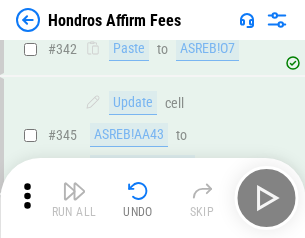 scroll, scrollTop: 4545, scrollLeft: 0, axis: vertical 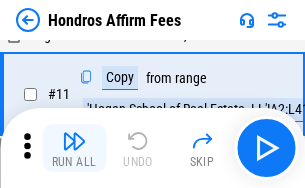 click at bounding box center [74, 141] 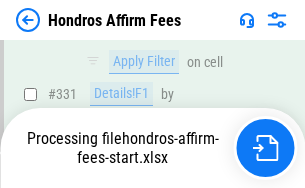 scroll, scrollTop: 4352, scrollLeft: 0, axis: vertical 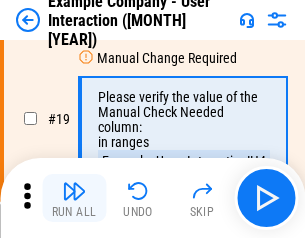 click at bounding box center [74, 191] 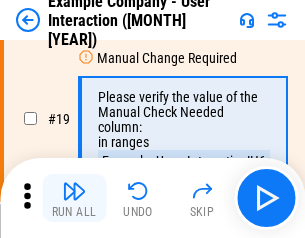click at bounding box center (74, 191) 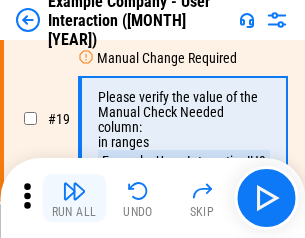 click at bounding box center (74, 191) 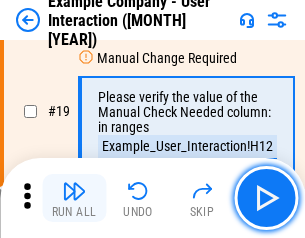 click at bounding box center [74, 191] 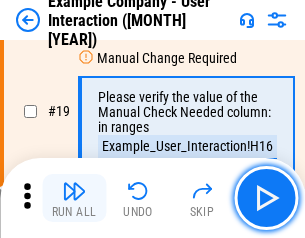 click at bounding box center [74, 191] 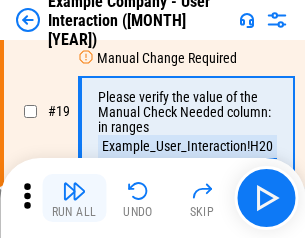click at bounding box center [74, 191] 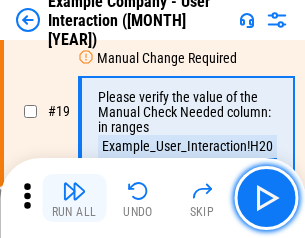 scroll, scrollTop: 537, scrollLeft: 0, axis: vertical 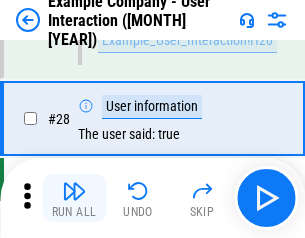 click at bounding box center (74, 191) 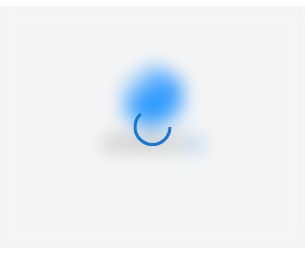 scroll, scrollTop: 0, scrollLeft: 0, axis: both 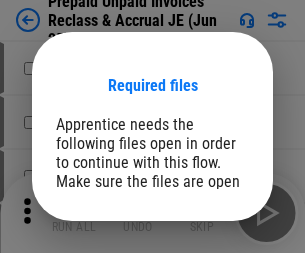 click on "Open" at bounding box center [209, 278] 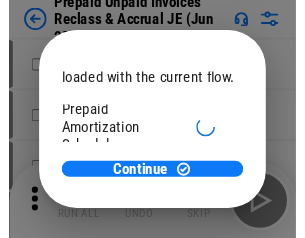 scroll, scrollTop: 119, scrollLeft: 0, axis: vertical 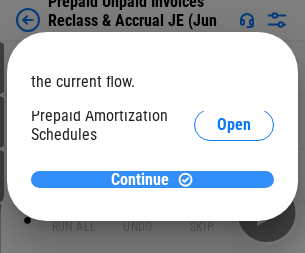 click on "Continue" at bounding box center [140, 180] 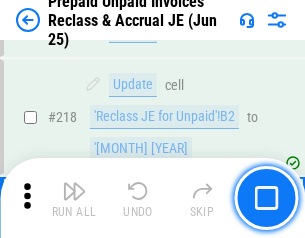 scroll, scrollTop: 2592, scrollLeft: 0, axis: vertical 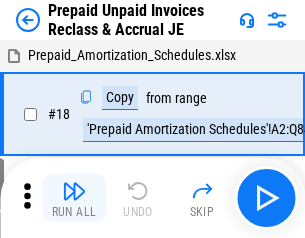 click at bounding box center (74, 191) 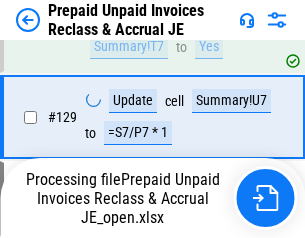 scroll, scrollTop: 1632, scrollLeft: 0, axis: vertical 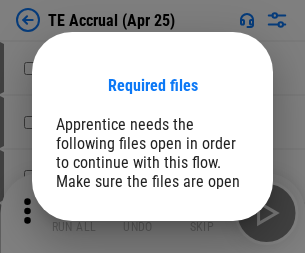 click on "Open" at bounding box center [209, 287] 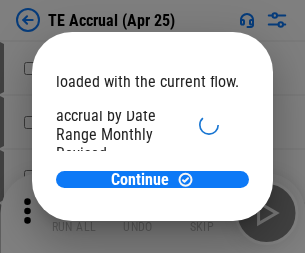 scroll, scrollTop: 119, scrollLeft: 0, axis: vertical 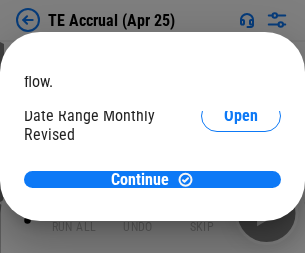 click on "Open" at bounding box center [241, 192] 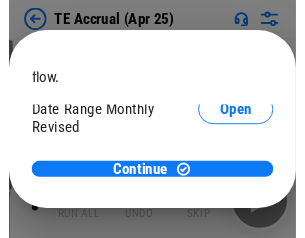 scroll, scrollTop: 93, scrollLeft: 0, axis: vertical 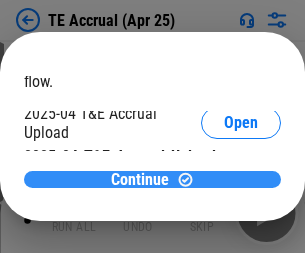 click on "Continue" at bounding box center (140, 180) 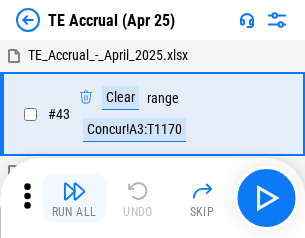click at bounding box center (74, 191) 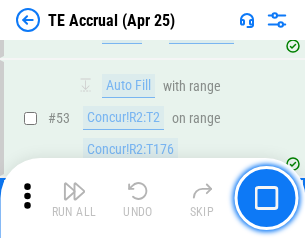 scroll, scrollTop: 672, scrollLeft: 0, axis: vertical 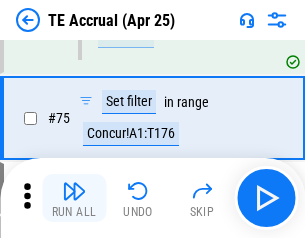 click at bounding box center (74, 191) 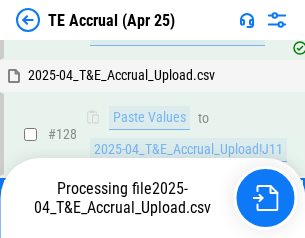 scroll, scrollTop: 4046, scrollLeft: 0, axis: vertical 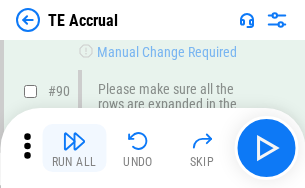 click at bounding box center [74, 141] 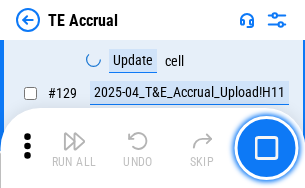 scroll, scrollTop: 4178, scrollLeft: 0, axis: vertical 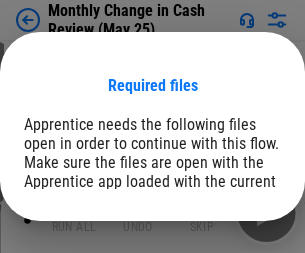 click on "Open" at bounding box center (241, 246) 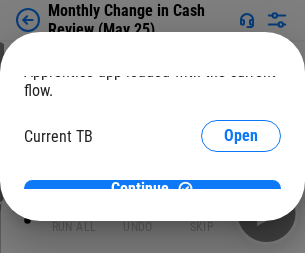 click on "Open" at bounding box center (241, 197) 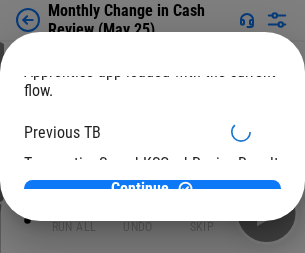 scroll, scrollTop: 65, scrollLeft: 0, axis: vertical 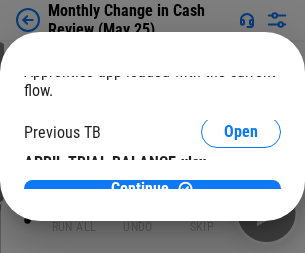 click on "Open" at bounding box center (326, 193) 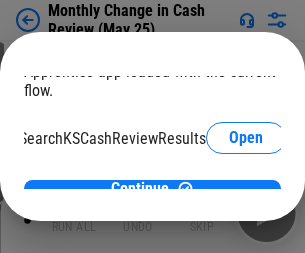 scroll, scrollTop: 126, scrollLeft: 80, axis: both 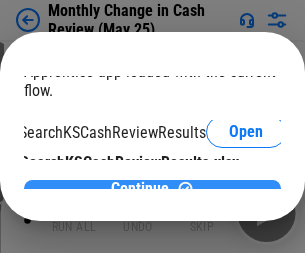 click on "Continue" at bounding box center (140, 189) 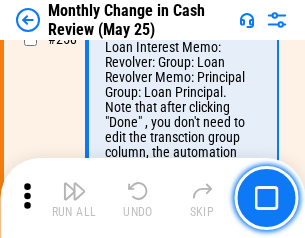 scroll, scrollTop: 5369, scrollLeft: 0, axis: vertical 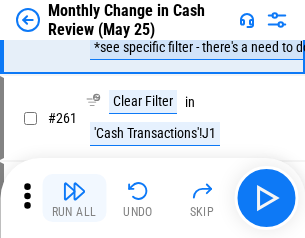 click at bounding box center (74, 191) 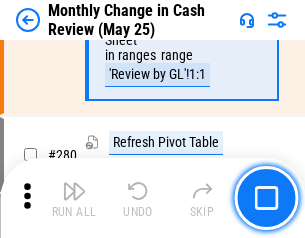 scroll, scrollTop: 6051, scrollLeft: 0, axis: vertical 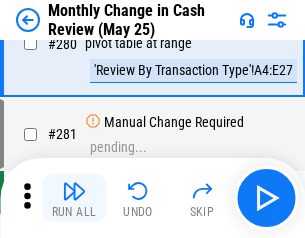click at bounding box center (74, 191) 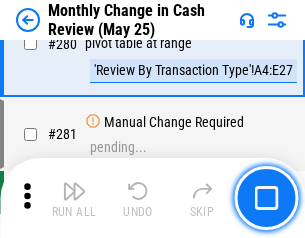 scroll, scrollTop: 6194, scrollLeft: 0, axis: vertical 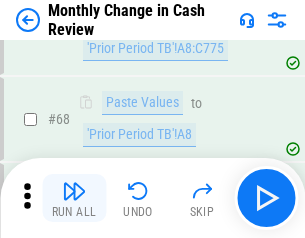 click at bounding box center (74, 191) 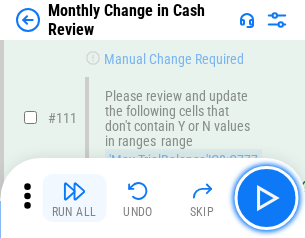 scroll, scrollTop: 2362, scrollLeft: 0, axis: vertical 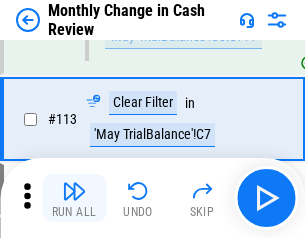 click at bounding box center [74, 191] 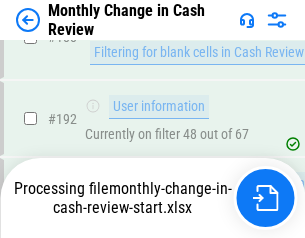 scroll, scrollTop: 4729, scrollLeft: 0, axis: vertical 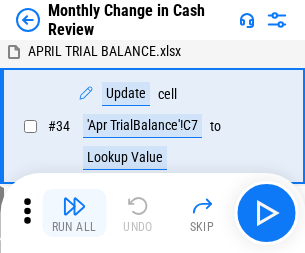 click at bounding box center [74, 206] 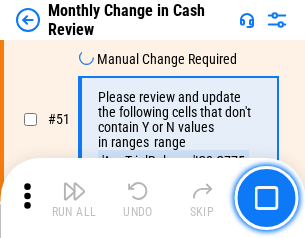 scroll, scrollTop: 772, scrollLeft: 0, axis: vertical 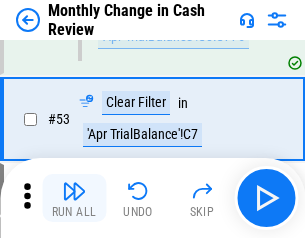 click at bounding box center (74, 191) 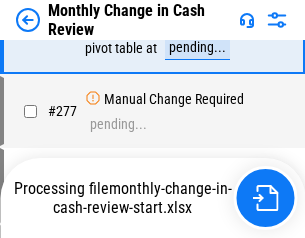 scroll, scrollTop: 6028, scrollLeft: 0, axis: vertical 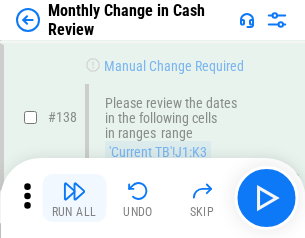 click at bounding box center (74, 191) 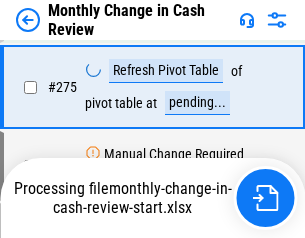scroll, scrollTop: 6028, scrollLeft: 0, axis: vertical 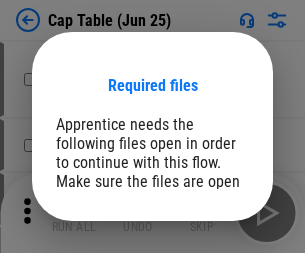 click on "Open" at bounding box center [209, 268] 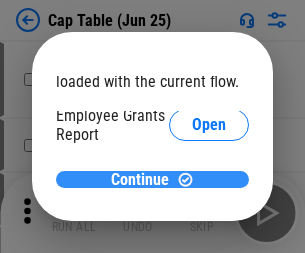 click on "Continue" at bounding box center (140, 180) 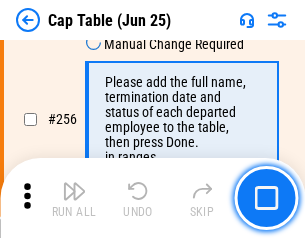 scroll, scrollTop: 9435, scrollLeft: 0, axis: vertical 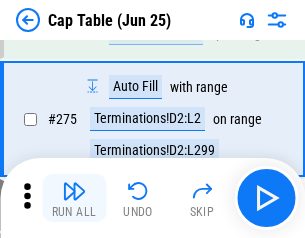 click at bounding box center (74, 191) 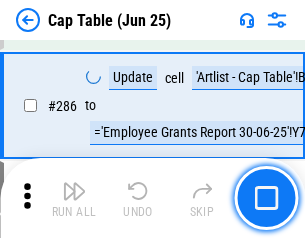 scroll, scrollTop: 10343, scrollLeft: 0, axis: vertical 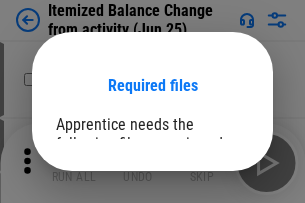 click on "Open" at bounding box center (209, 278) 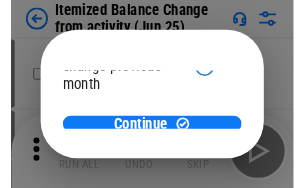 scroll, scrollTop: 146, scrollLeft: 0, axis: vertical 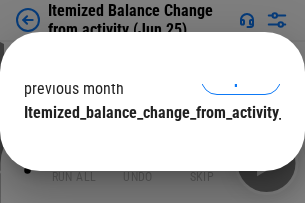 click on "Continue" at bounding box center (140, 153) 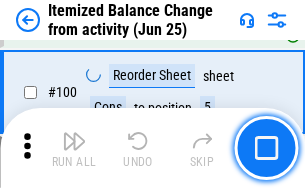 scroll, scrollTop: 3329, scrollLeft: 0, axis: vertical 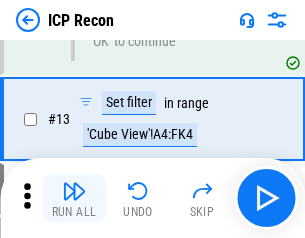 click at bounding box center (74, 191) 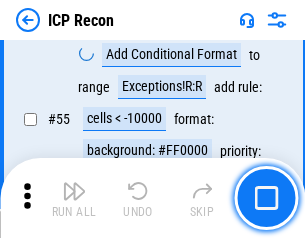 scroll, scrollTop: 1743, scrollLeft: 0, axis: vertical 